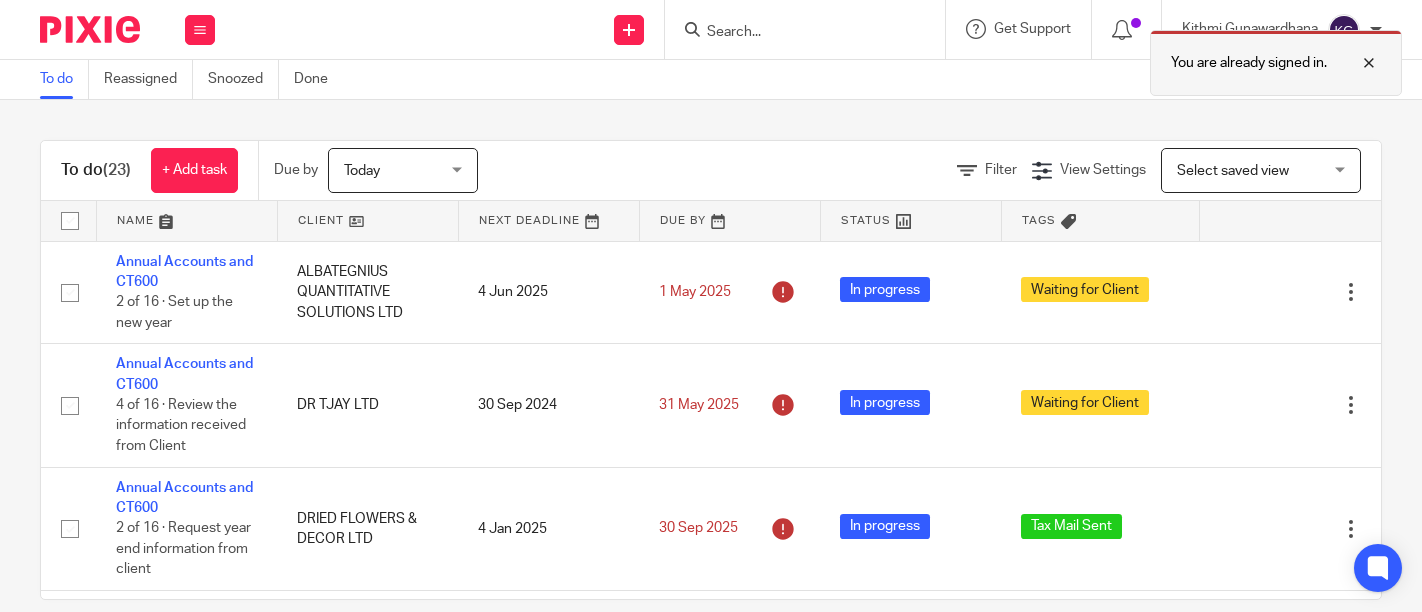 scroll, scrollTop: 0, scrollLeft: 0, axis: both 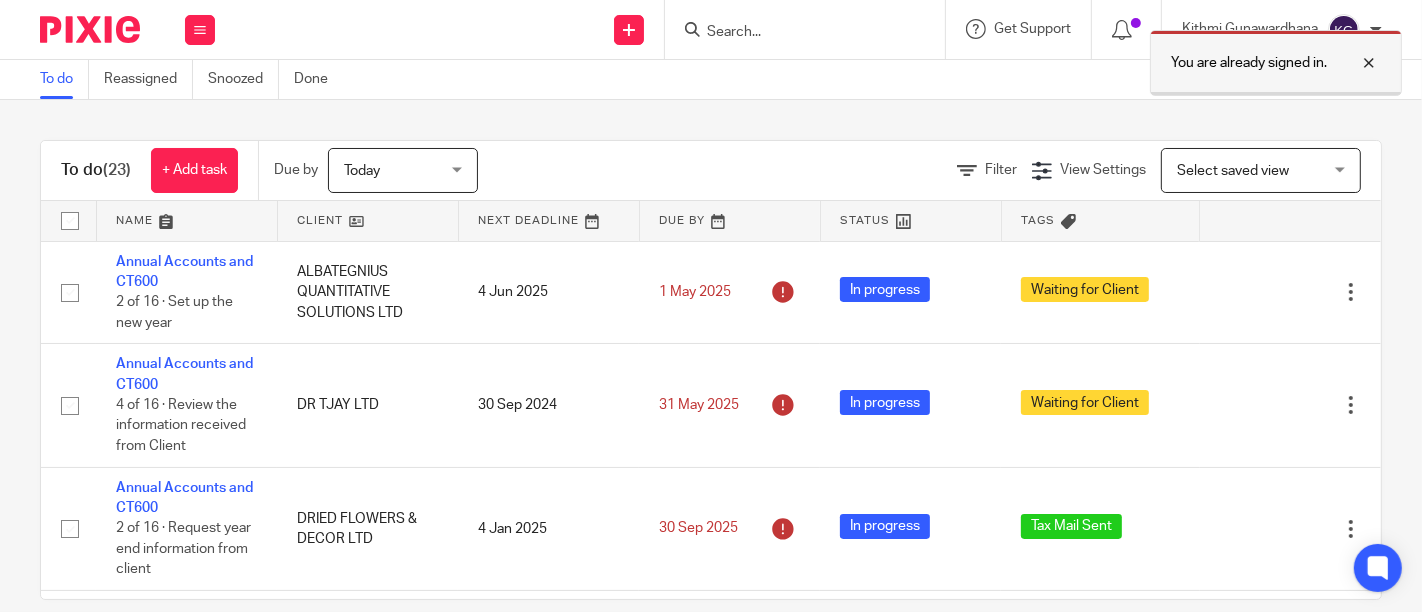 click at bounding box center (1354, 63) 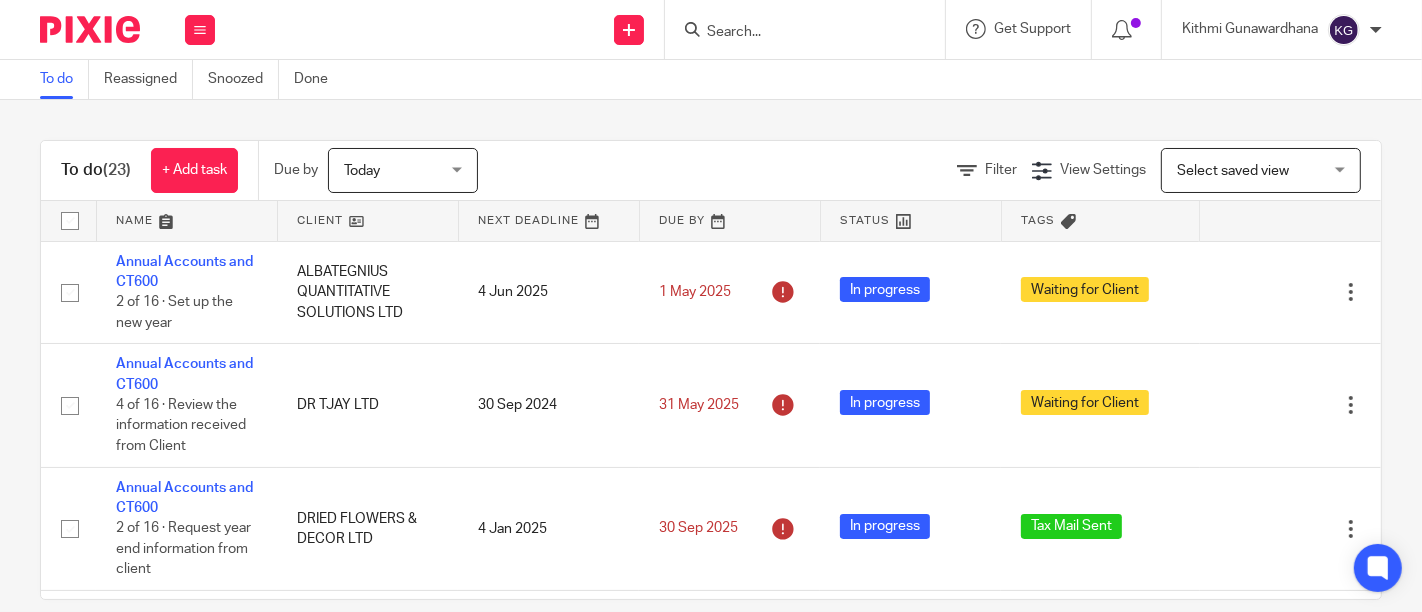 click at bounding box center [795, 33] 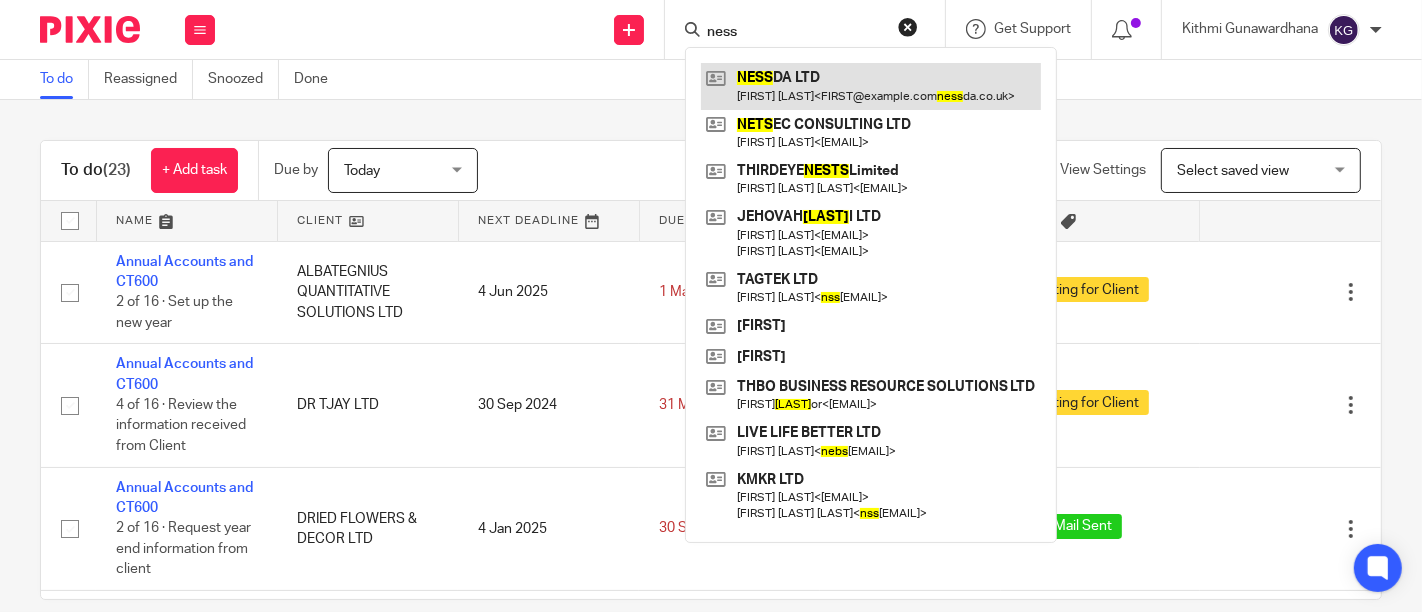 type on "ness" 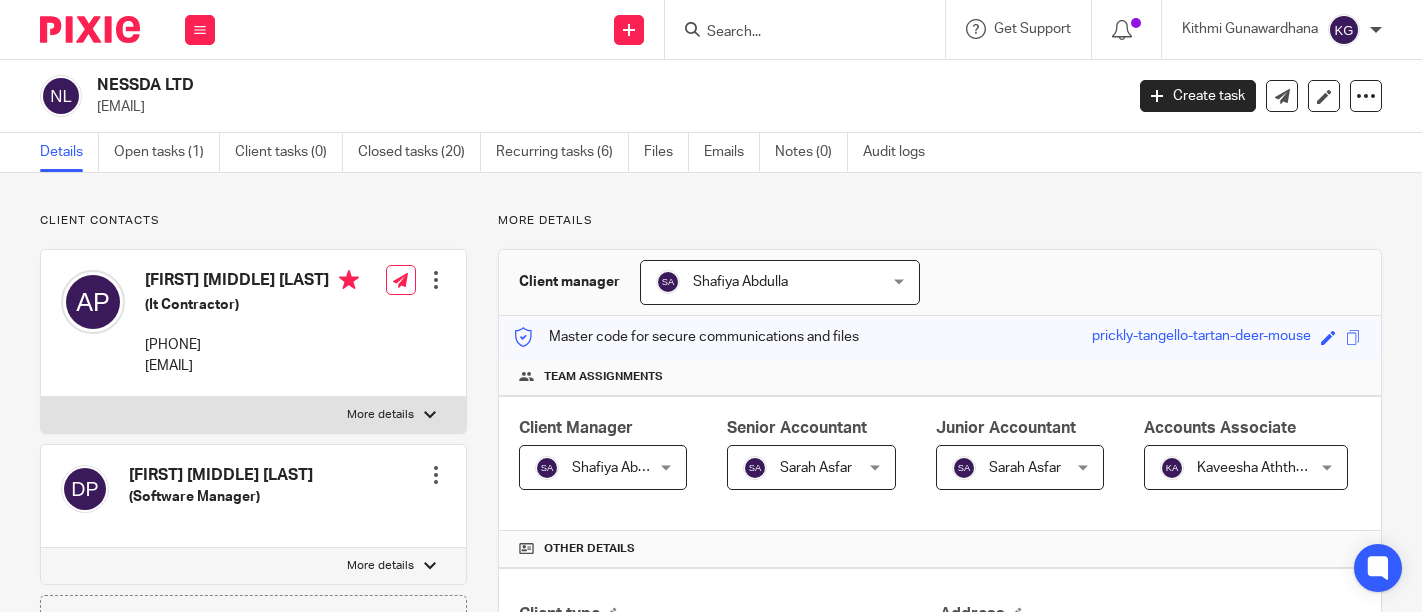 scroll, scrollTop: 0, scrollLeft: 0, axis: both 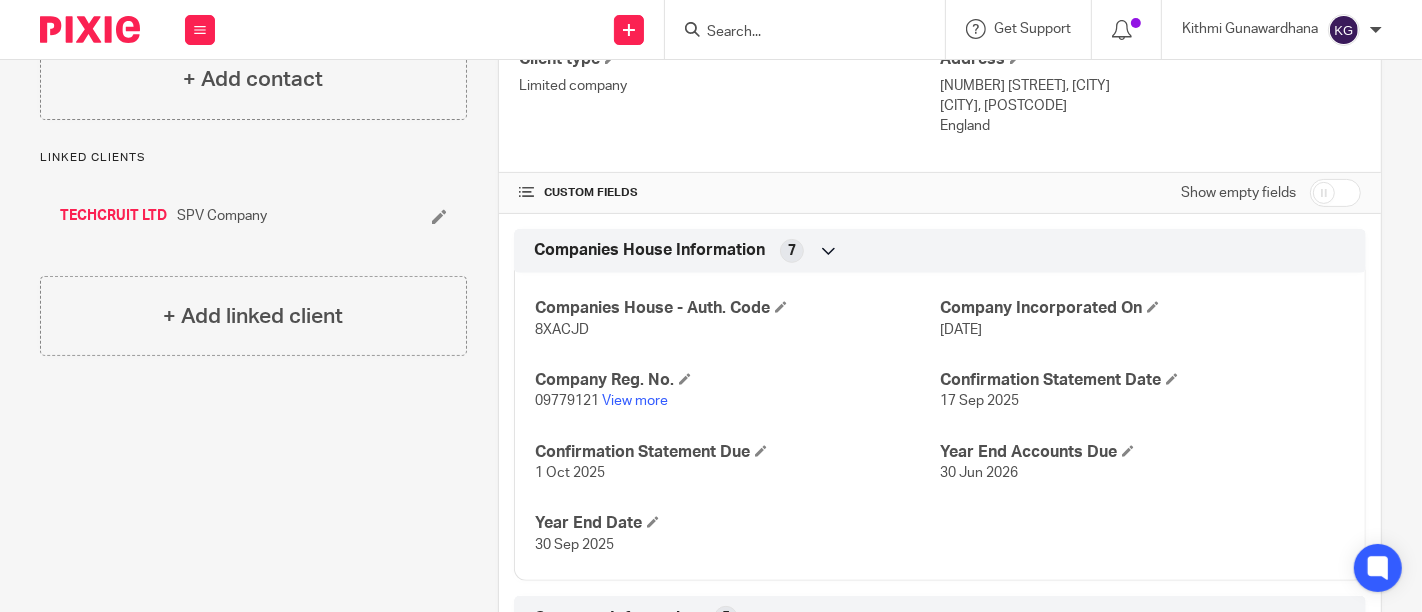 drag, startPoint x: 957, startPoint y: 324, endPoint x: 976, endPoint y: 326, distance: 19.104973 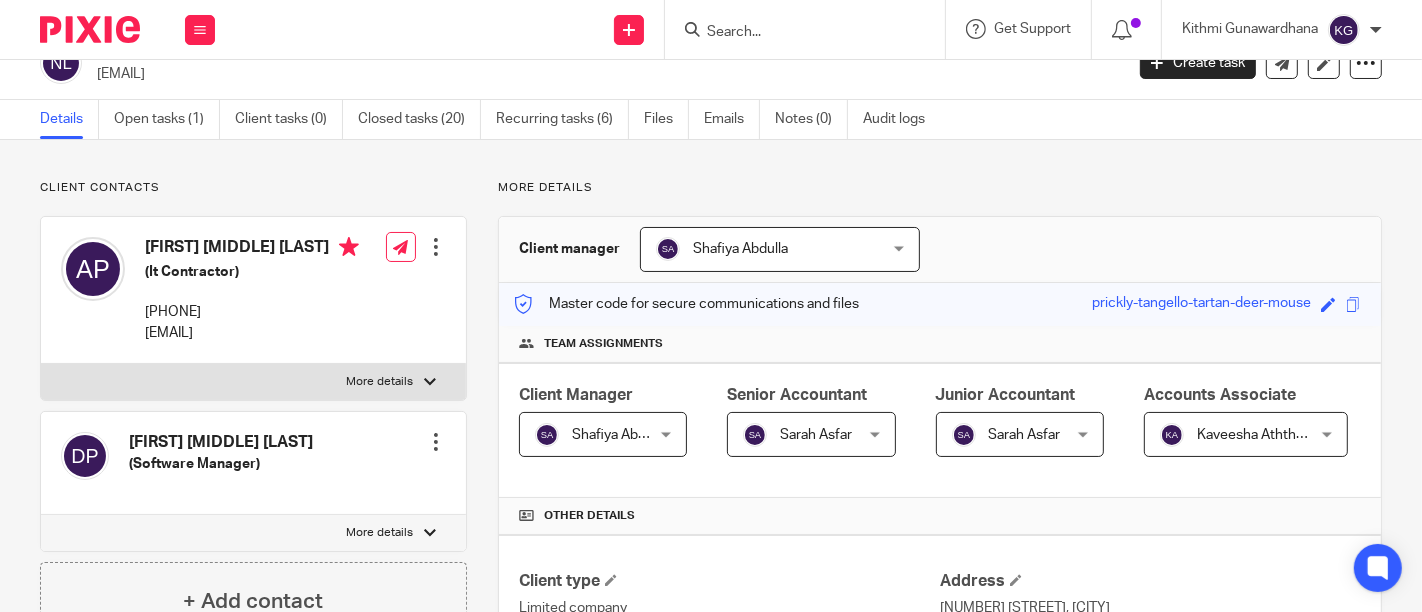 scroll, scrollTop: 0, scrollLeft: 0, axis: both 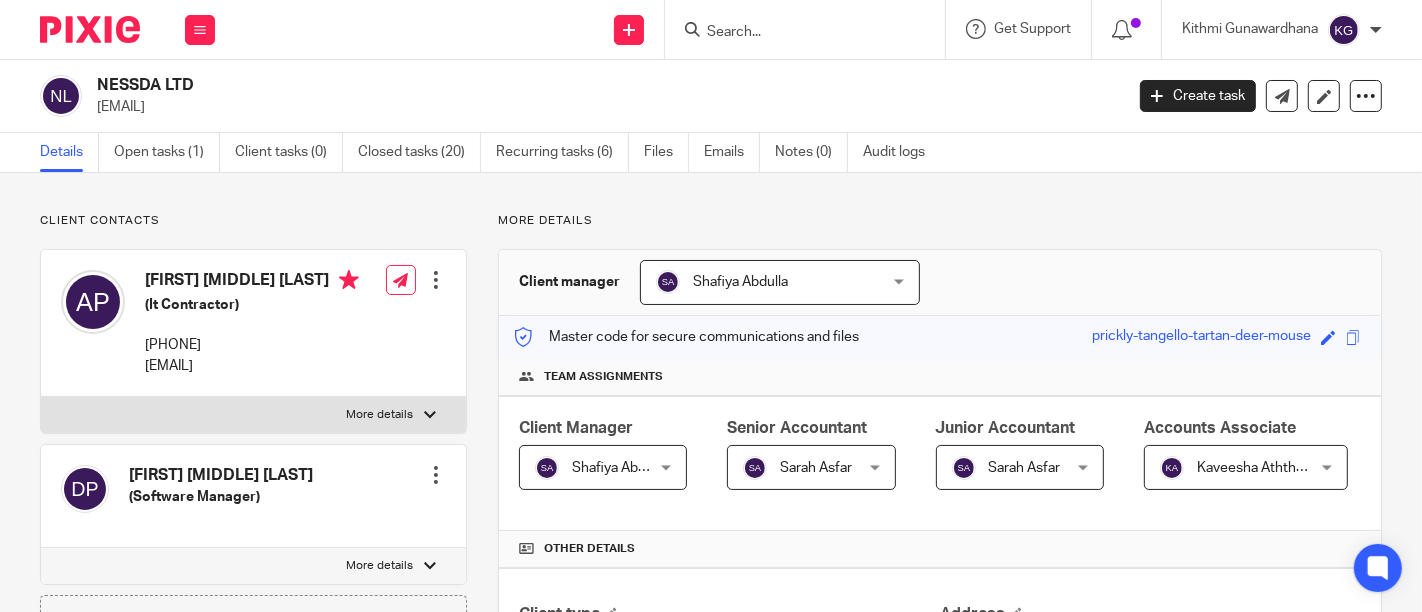 drag, startPoint x: 99, startPoint y: 81, endPoint x: 200, endPoint y: 84, distance: 101.04455 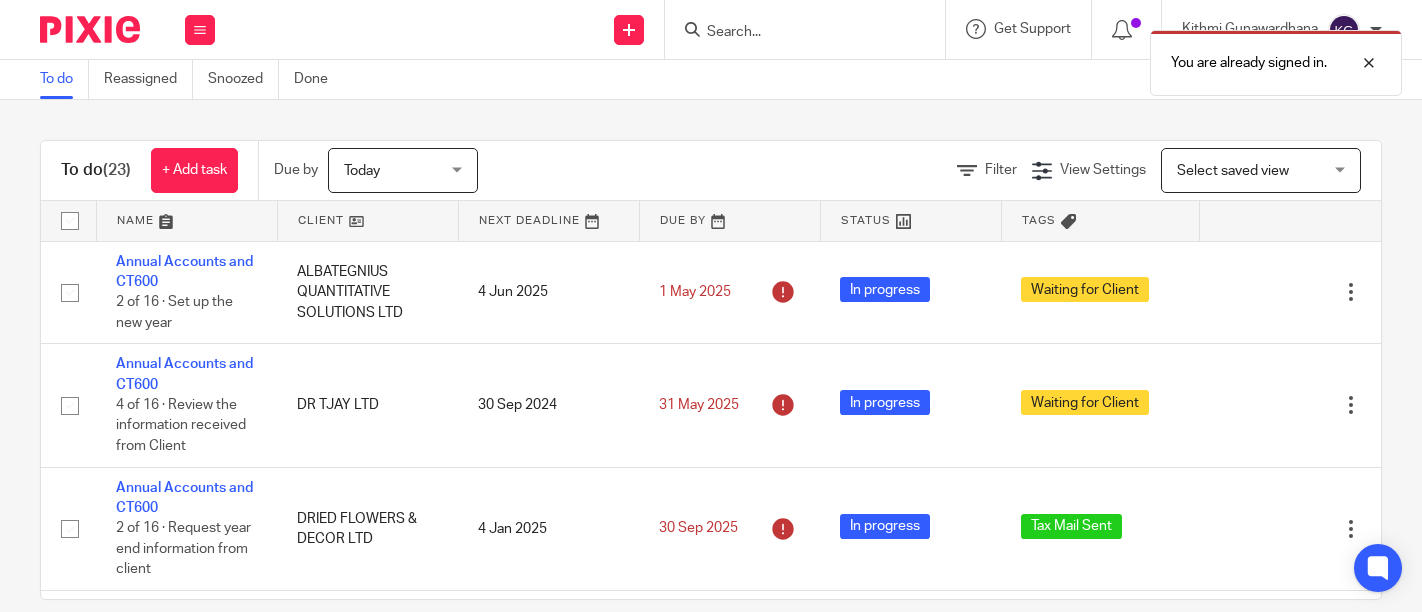 click on "You are already signed in." at bounding box center [1056, 58] 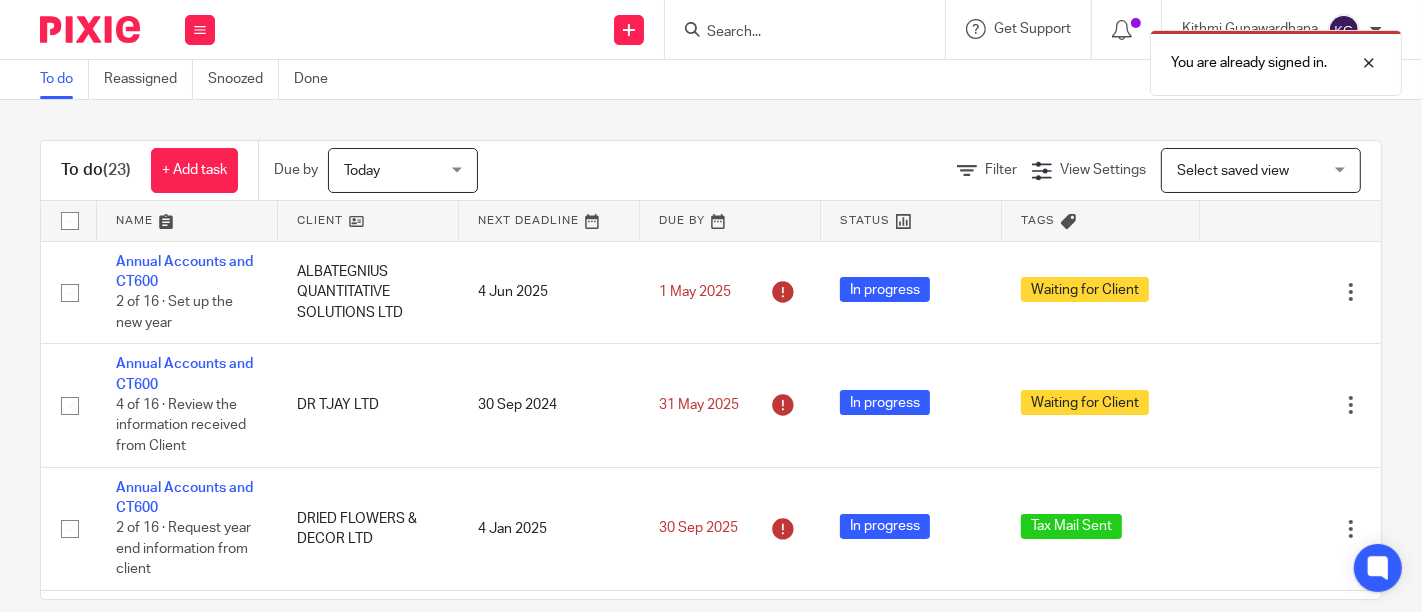 click on "You are already signed in." at bounding box center [1056, 58] 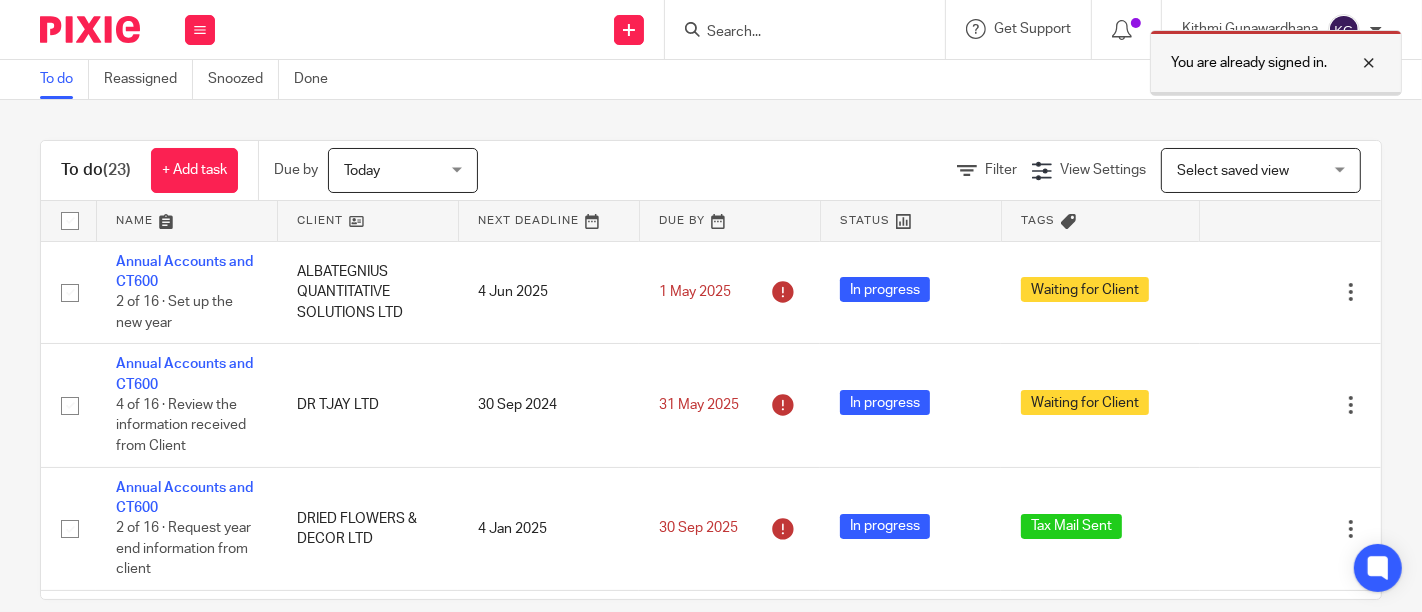 click at bounding box center (1354, 63) 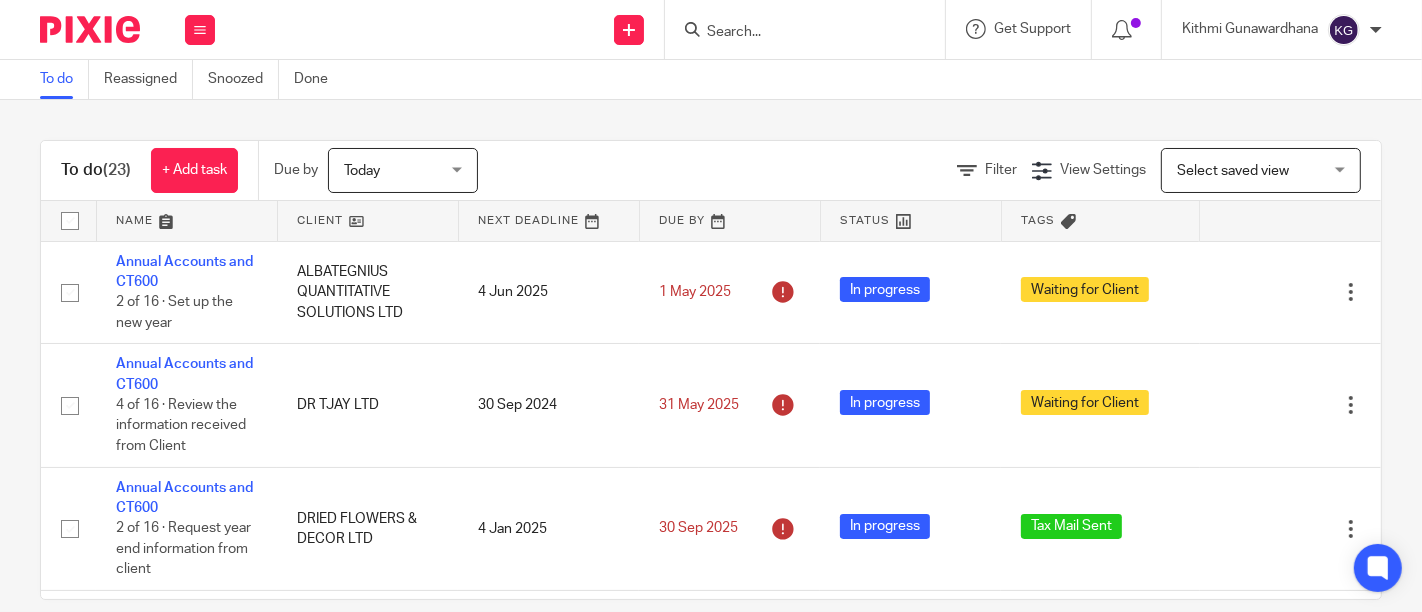 click at bounding box center (795, 33) 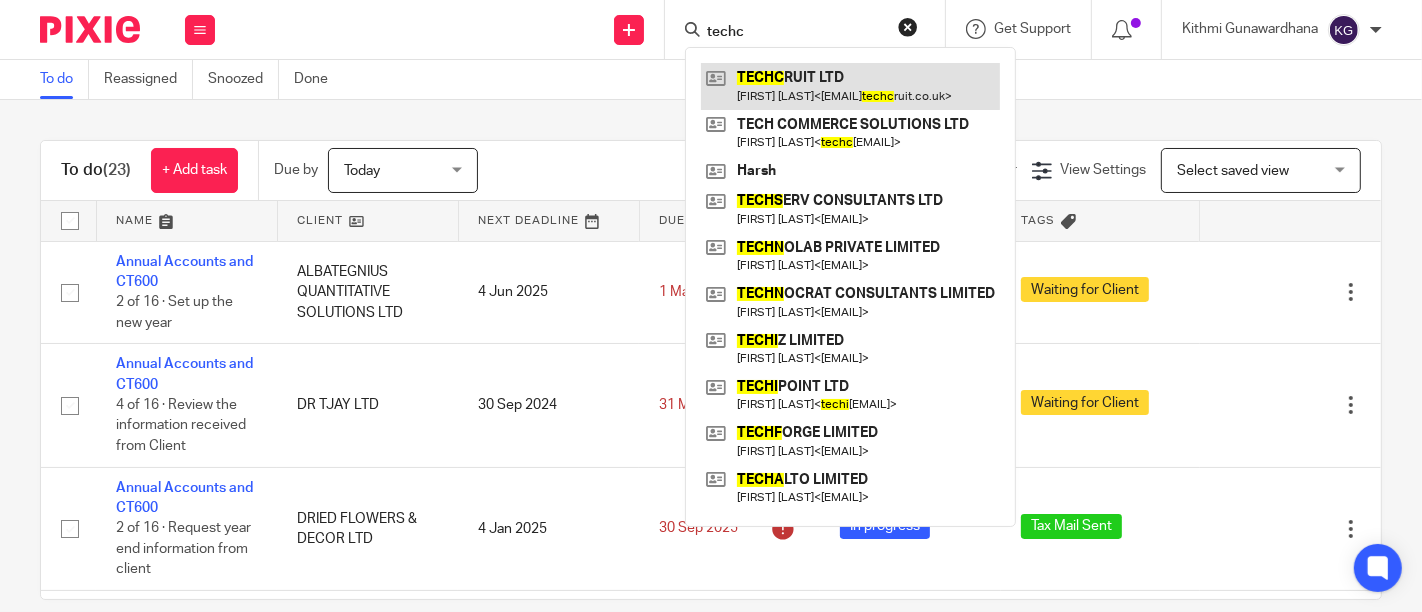 type on "techc" 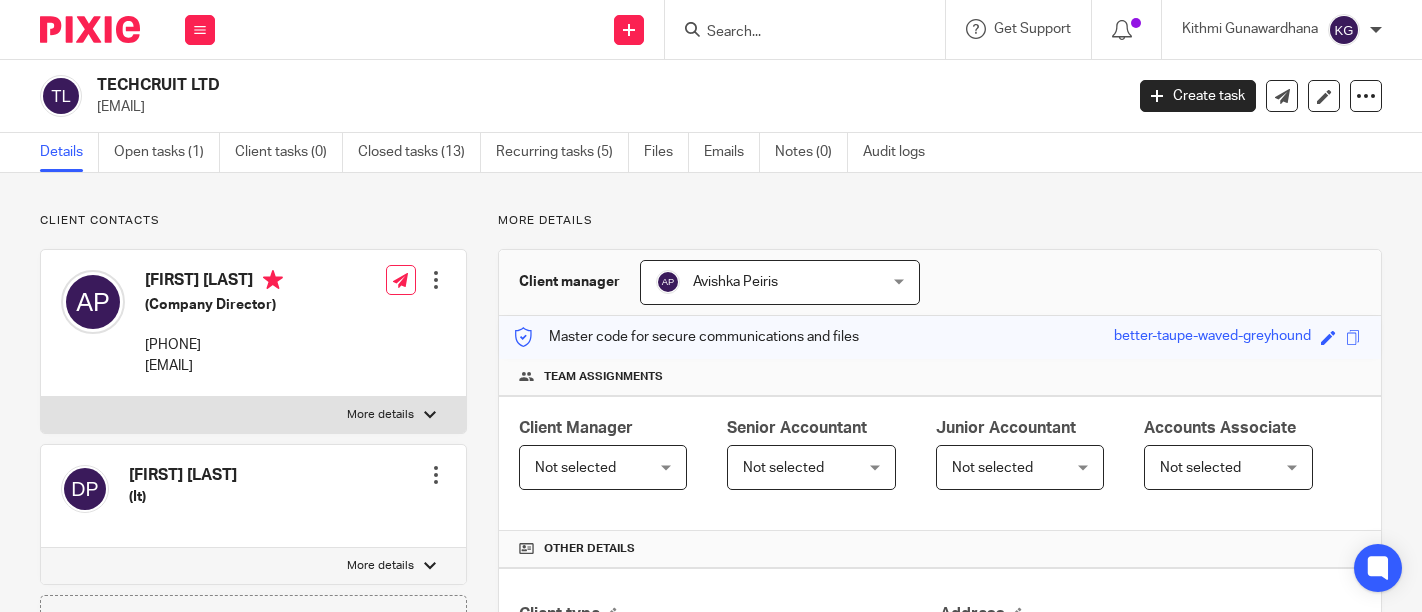 scroll, scrollTop: 0, scrollLeft: 0, axis: both 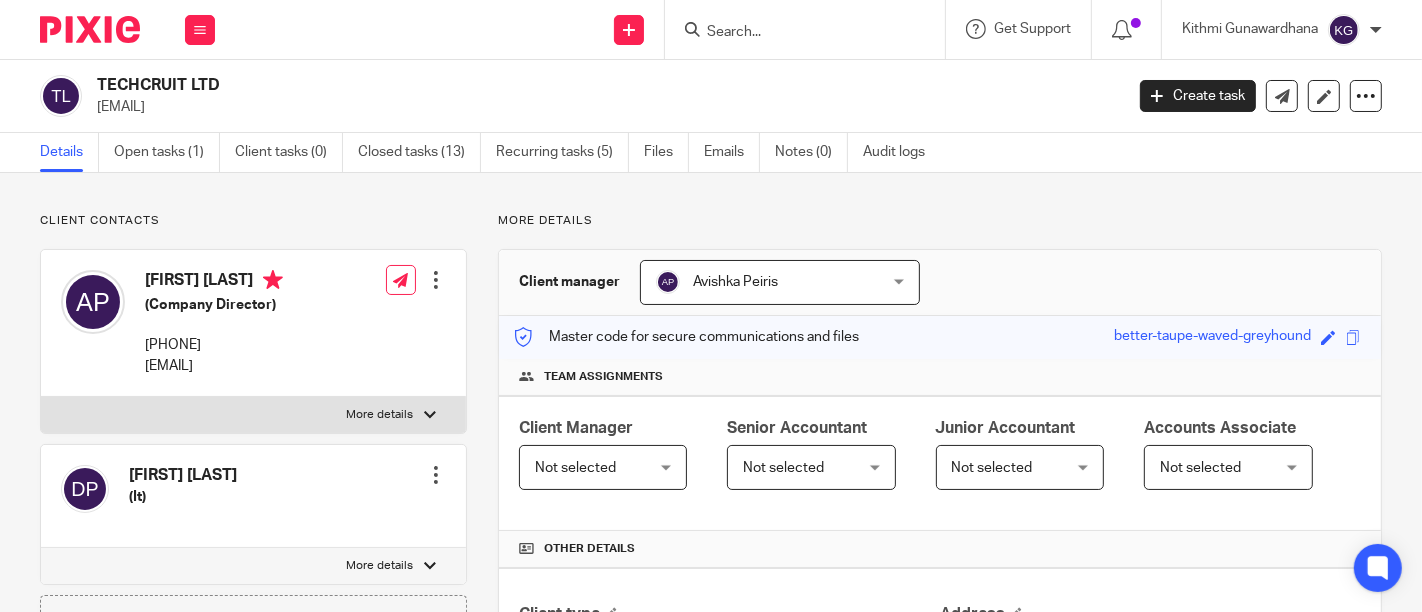 click on "Client manager
[FIRST] [LAST]
[FIRST] [LAST]
[FIRST] [LAST]
[FIRST] [LAST]
[FIRST] [LAST]
[FIRST] [LAST]
[FIRST] [LAST]
[FIRST] [LAST]
[FIRST] [LAST]
[FIRST] [LAST]
[FIRST] [LAST]
[FIRST] [LAST]
[FIRST] [LAST]
[FIRST] [LAST]
[FIRST] [LAST]
[FIRST] [LAST]
[FIRST] [LAST]
[FIRST] [LAST]
[FIRST] [LAST]
[FIRST] [LAST]
[FIRST] [LAST]
[FIRST] [LAST]
[FIRST] [LAST]
[FIRST] [LAST]" at bounding box center (924, 1161) 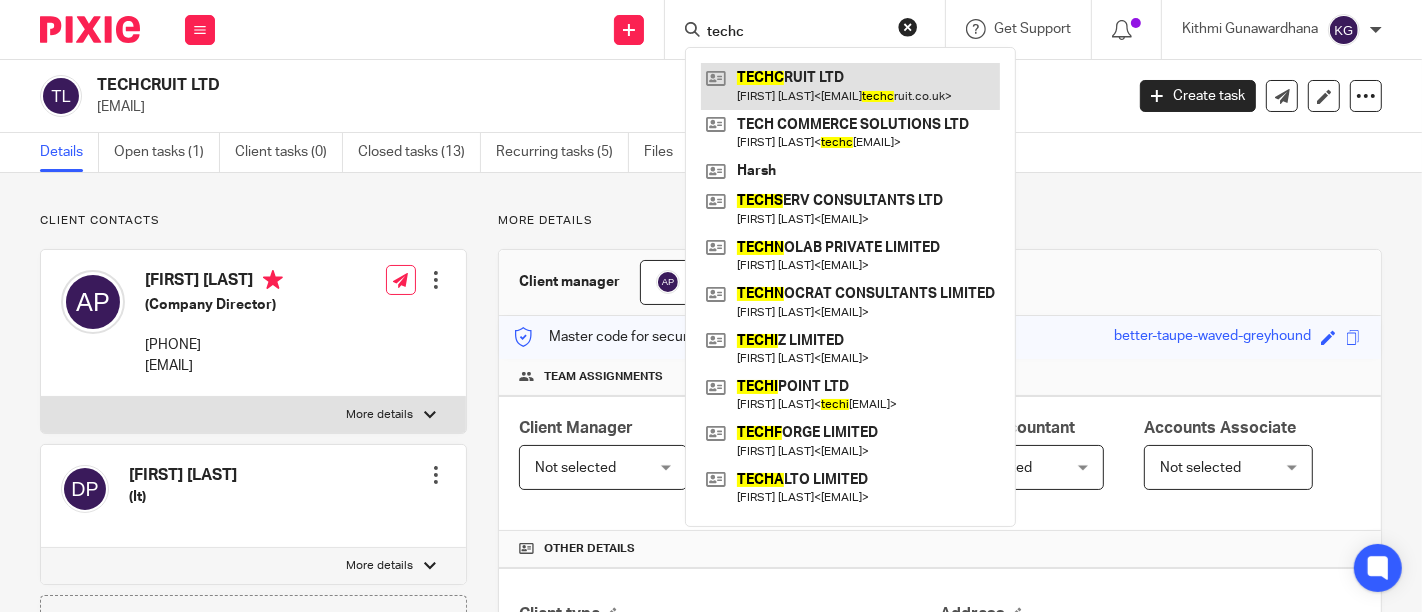 type on "techc" 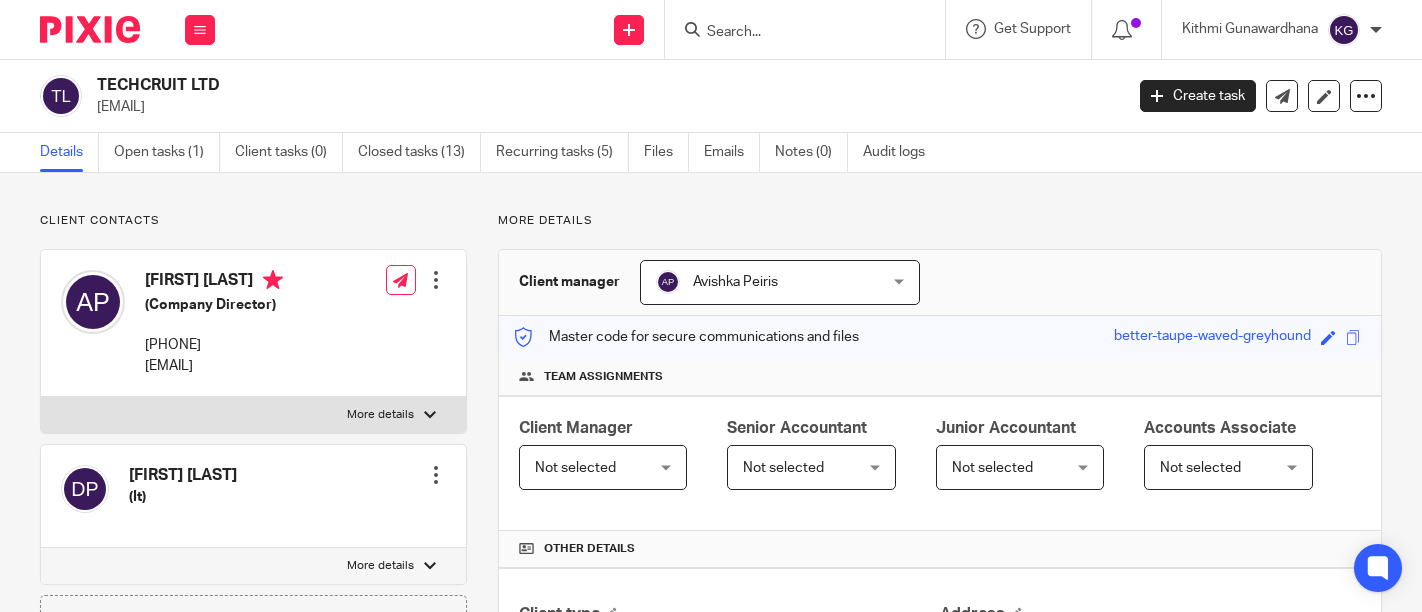 scroll, scrollTop: 0, scrollLeft: 0, axis: both 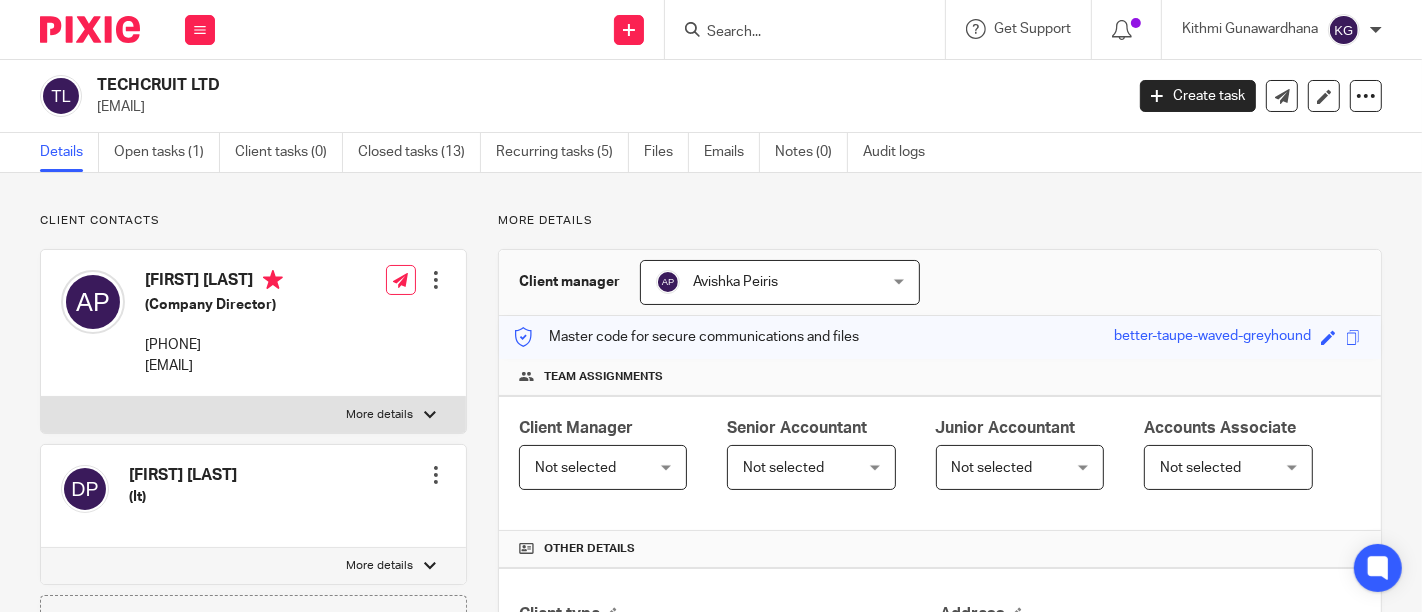 click on "More details
Client manager
[FIRST] [LAST]
[FIRST] [LAST]
[FIRST] [LAST]
[FIRST] [LAST]
[FIRST] [LAST]
[FIRST] [LAST]
[FIRST] [LAST]
[FIRST] [LAST]
[FIRST] [LAST]
[FIRST] [LAST]
[FIRST] [LAST]
[FIRST] [LAST]
[FIRST] [LAST]
[FIRST] [LAST]
[FIRST] [LAST]
[FIRST] [LAST]
[FIRST] [LAST]
[FIRST] [LAST]
[FIRST] [LAST]
[FIRST] [LAST]
[FIRST] [LAST]" at bounding box center [924, 1161] 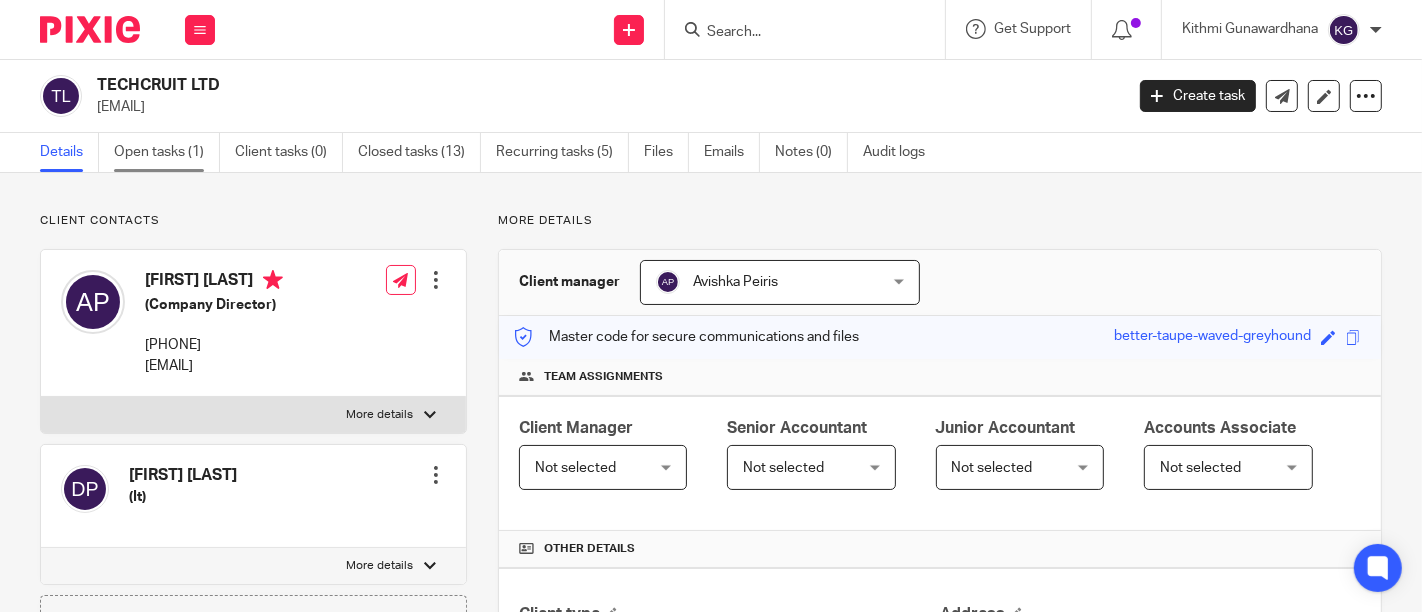 click on "Open tasks (1)" at bounding box center (167, 152) 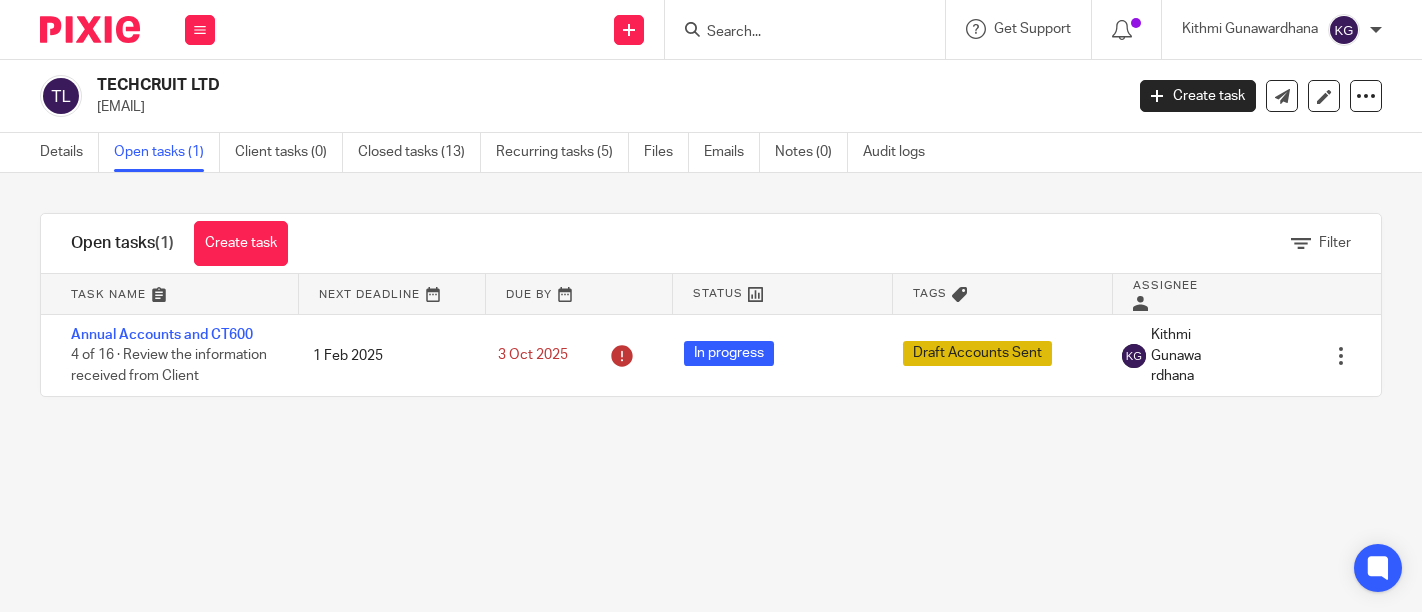 scroll, scrollTop: 0, scrollLeft: 0, axis: both 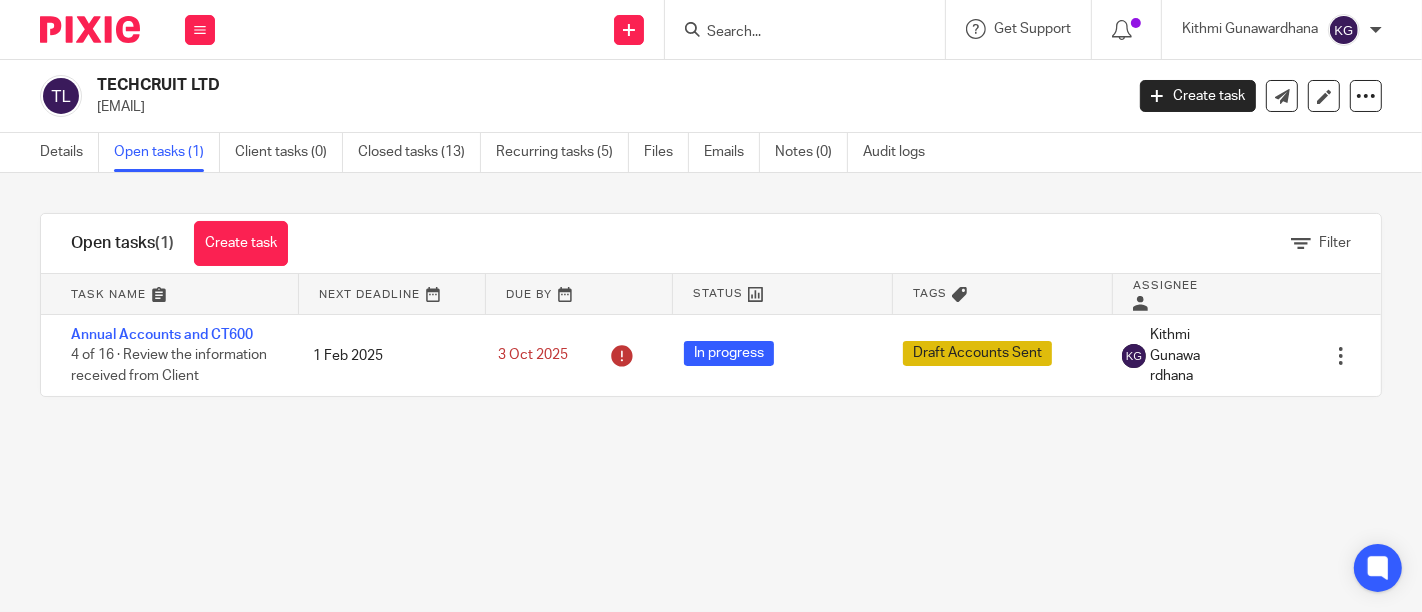click on "TECHCRUIT LTD
[EMAIL]
Create task
Update from Companies House
Export data
Merge
Archive client
Details
Open tasks (1)
Client tasks (0)
Closed tasks (13)
Recurring tasks (5)
Files
Emails
Notes (0)
Audit logs
Filter tasks
Only show tasks matching all of these conditions
1
Task name
Is
Is
Is
Is not
is" at bounding box center (711, 306) 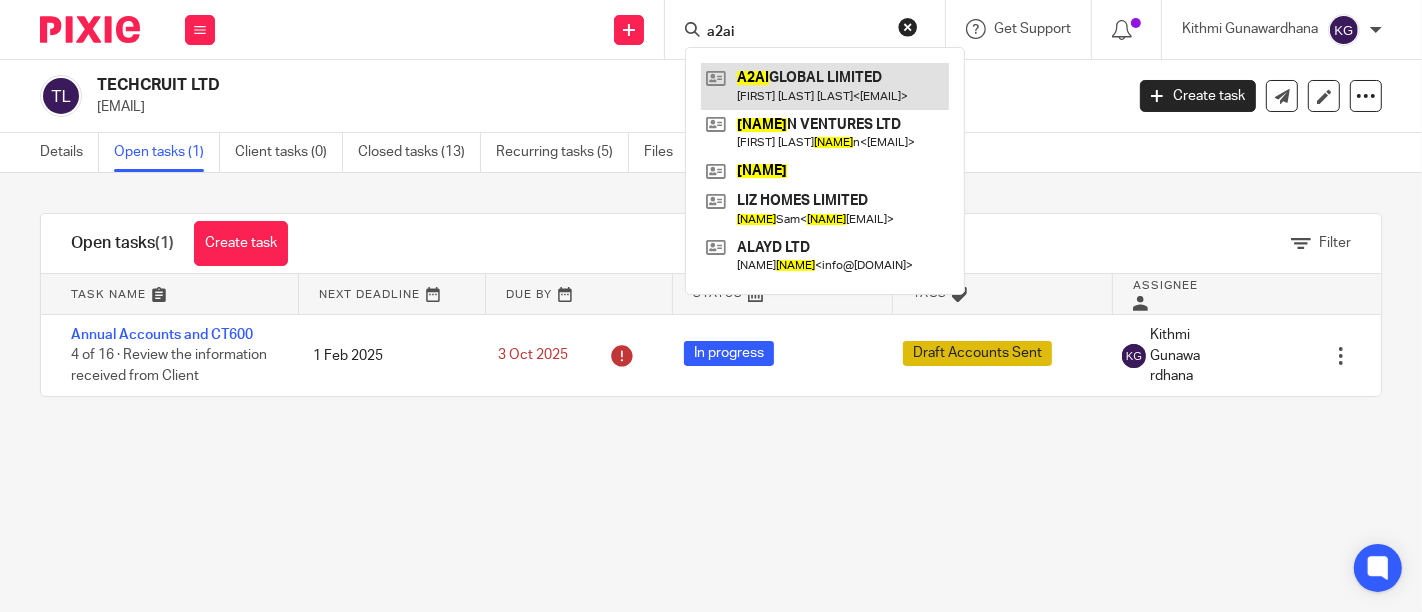 type on "a2ai" 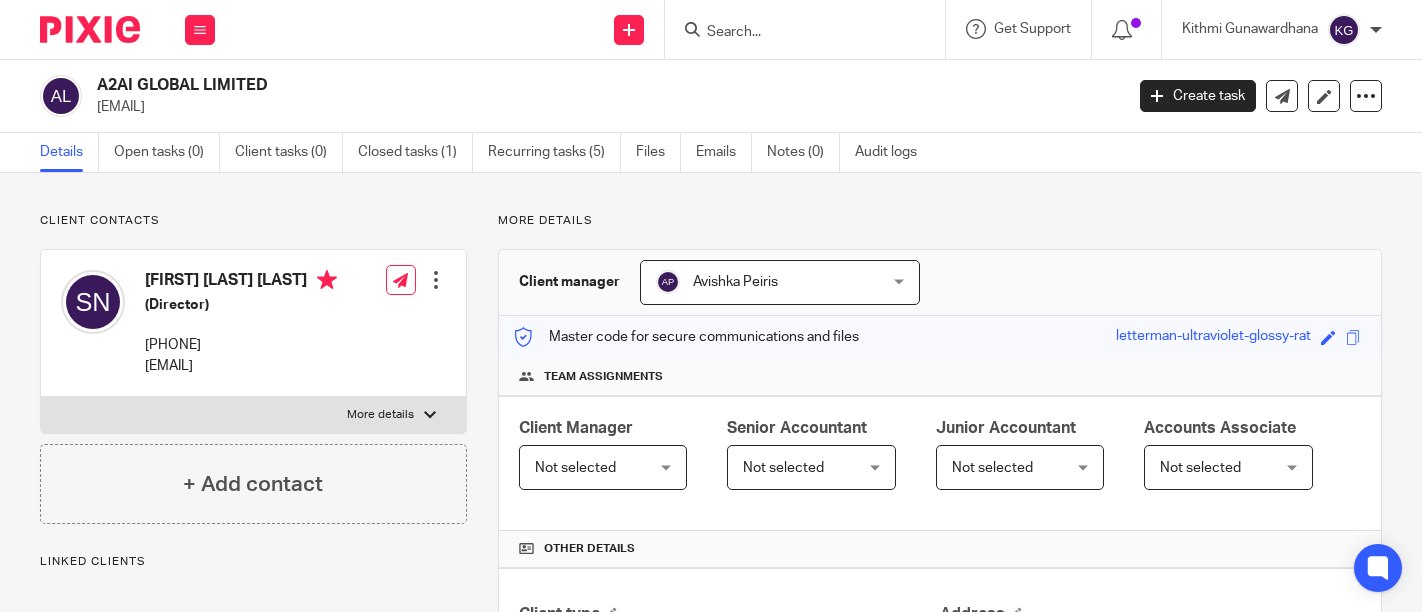 scroll, scrollTop: 0, scrollLeft: 0, axis: both 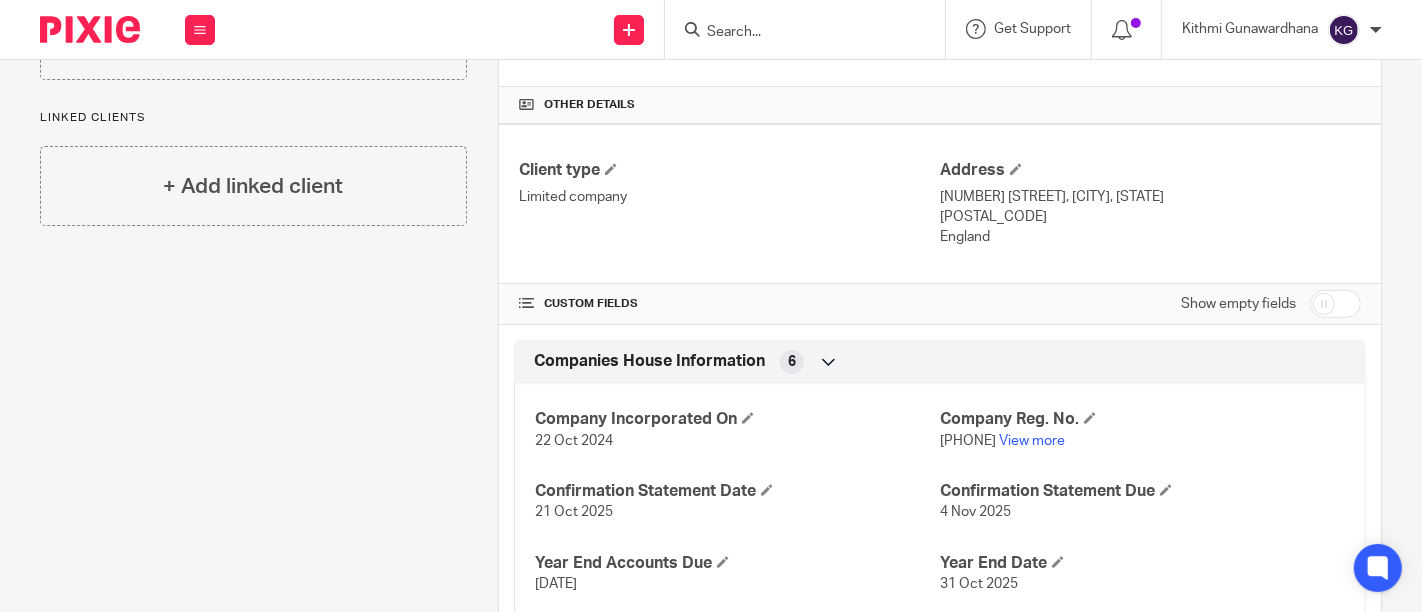 click on "[PHONE]" at bounding box center [968, 441] 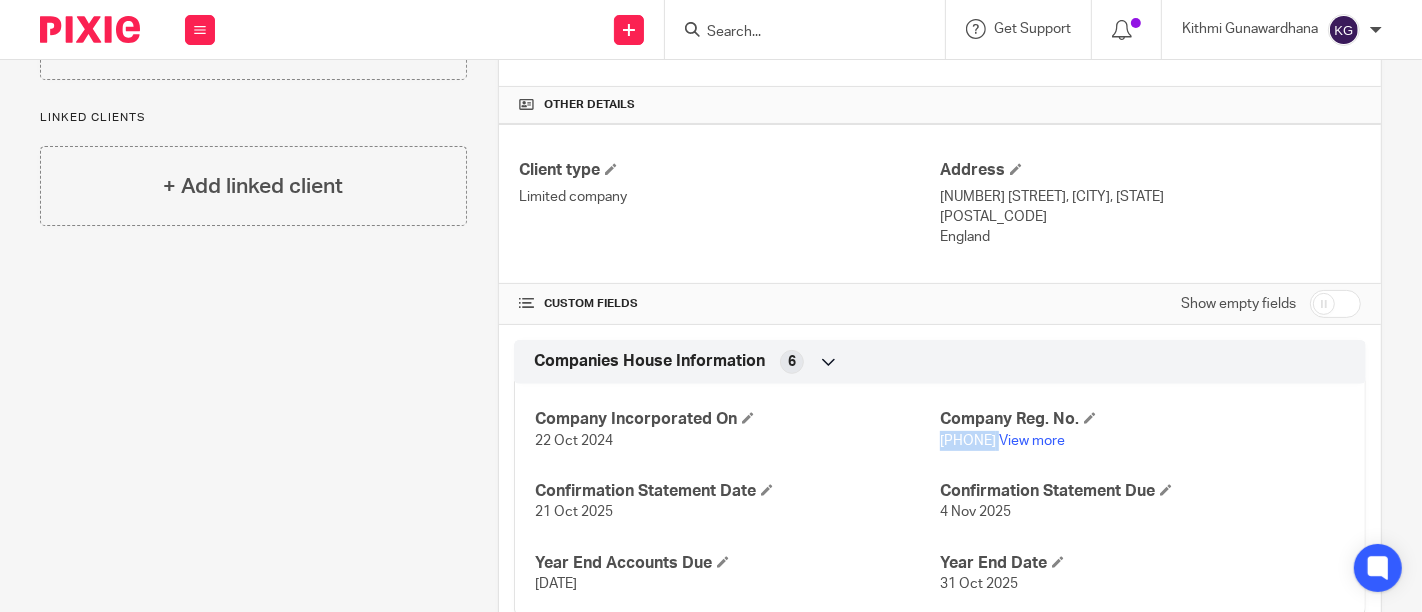 click on "[PHONE]" at bounding box center [968, 441] 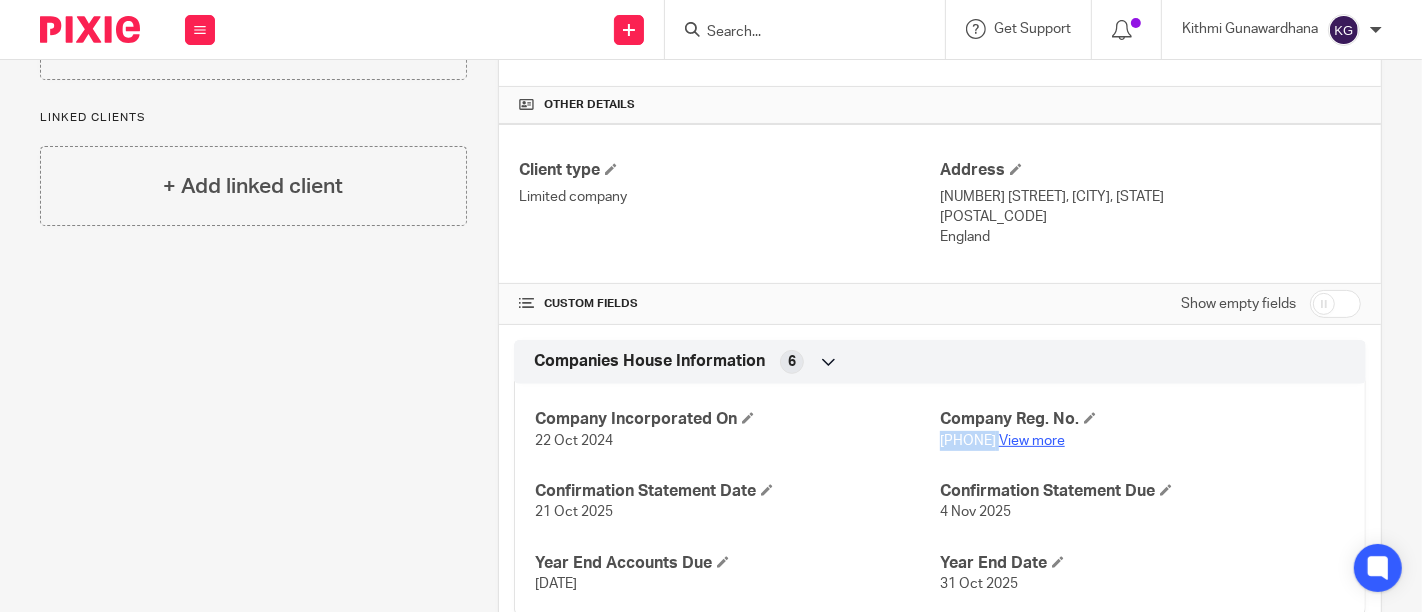 click on "View more" at bounding box center (1032, 441) 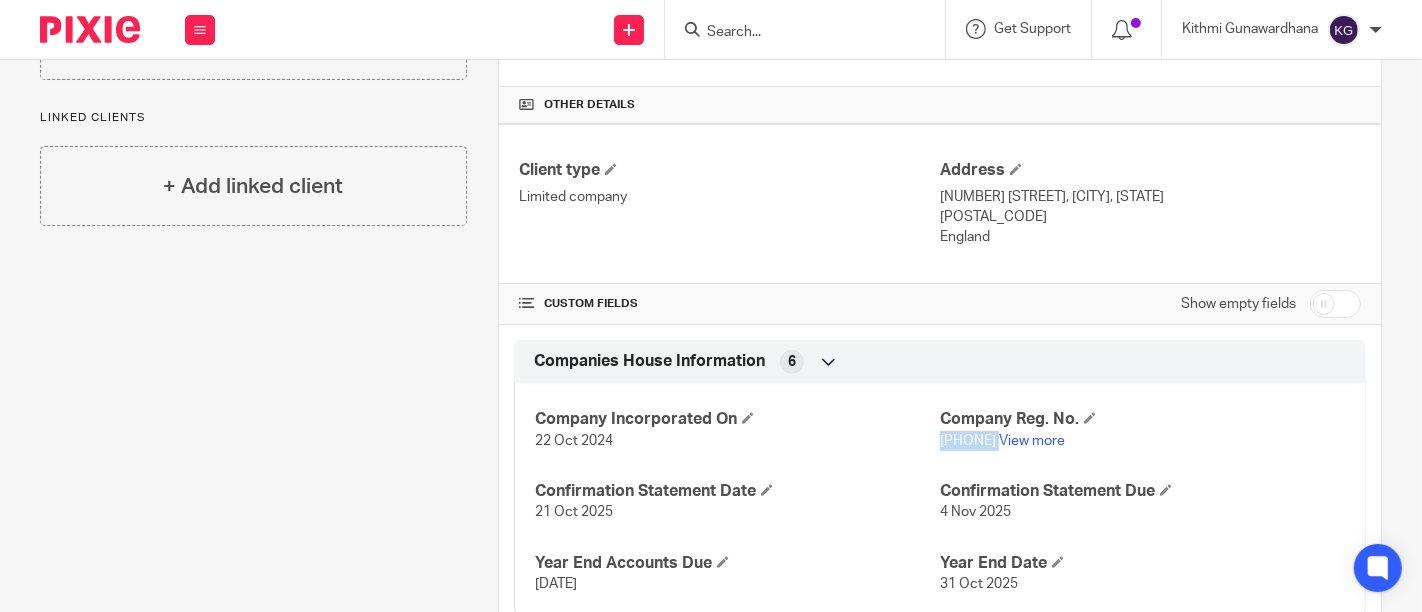 click at bounding box center (795, 33) 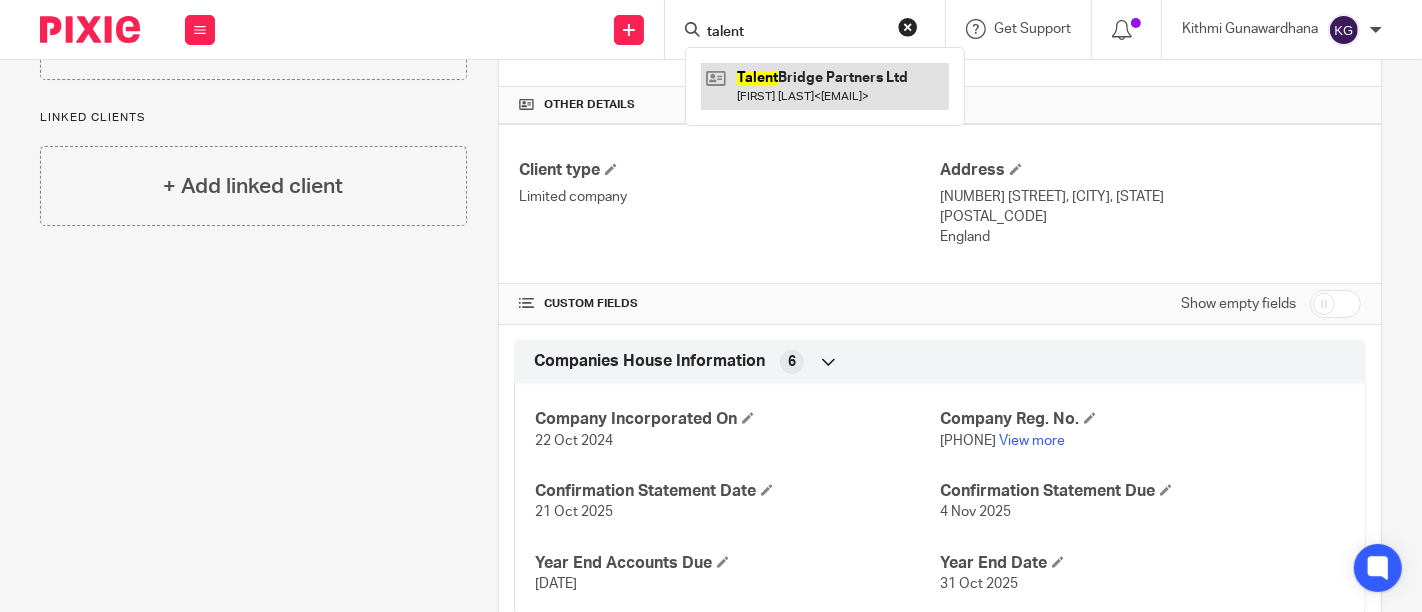 type on "talent" 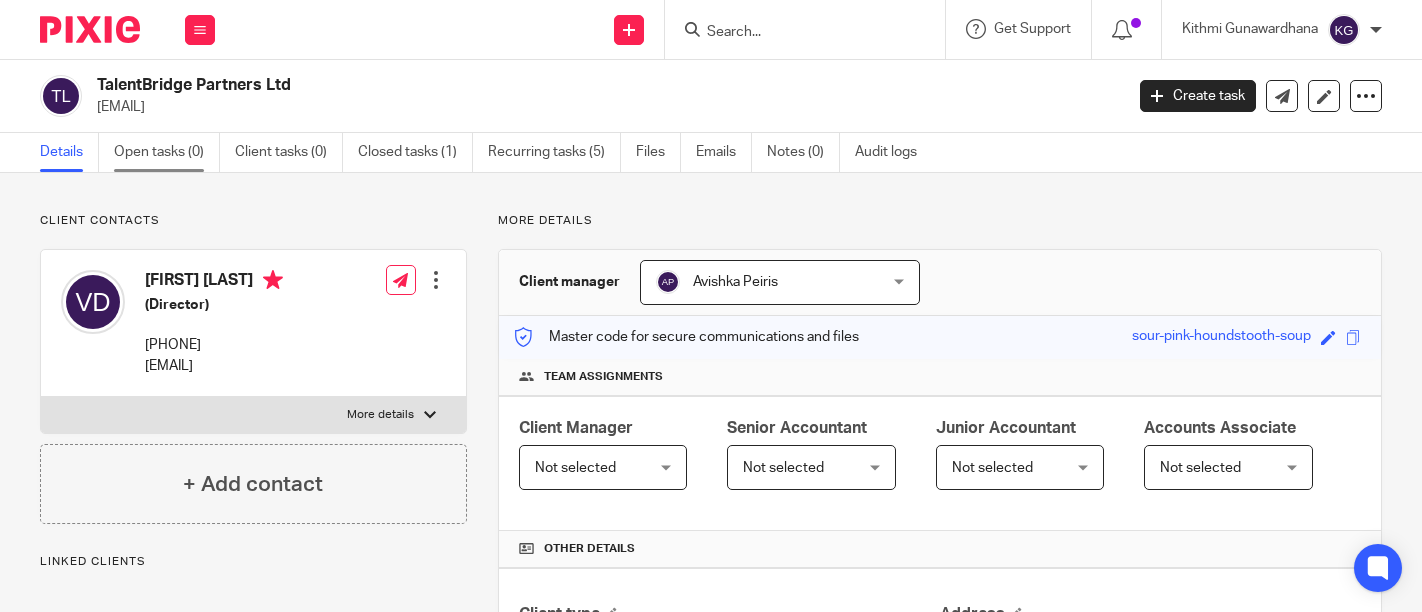 scroll, scrollTop: 0, scrollLeft: 0, axis: both 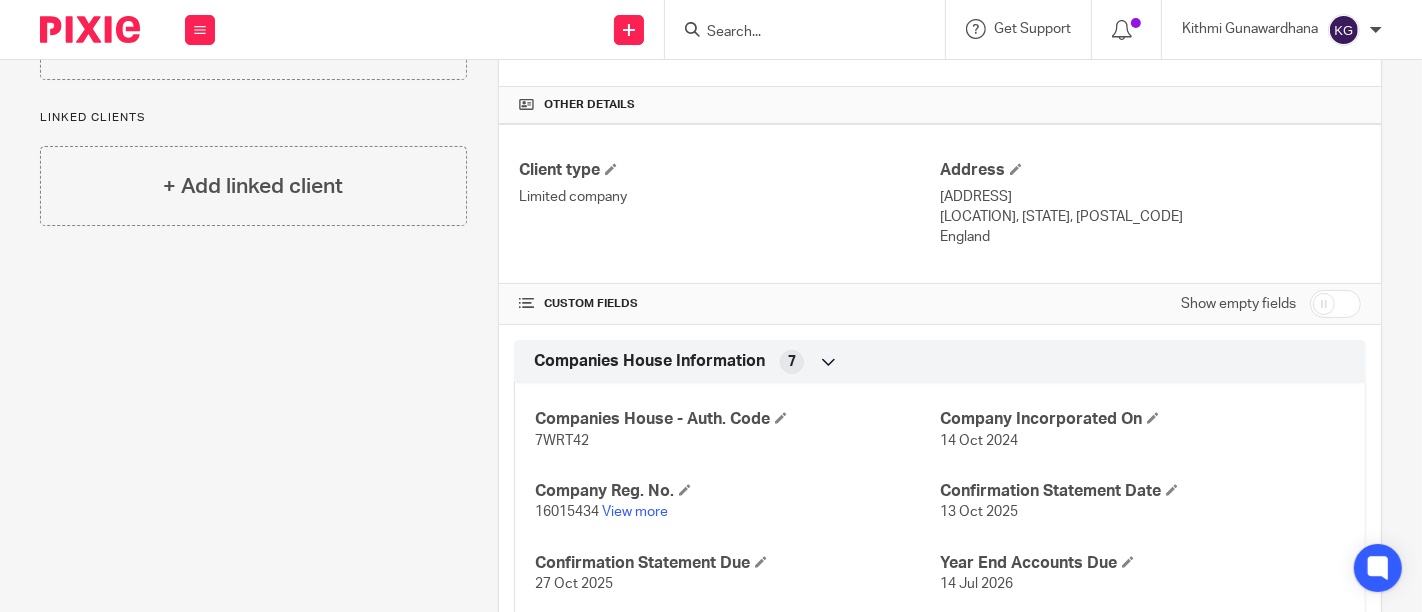 click on "16015434" at bounding box center (567, 512) 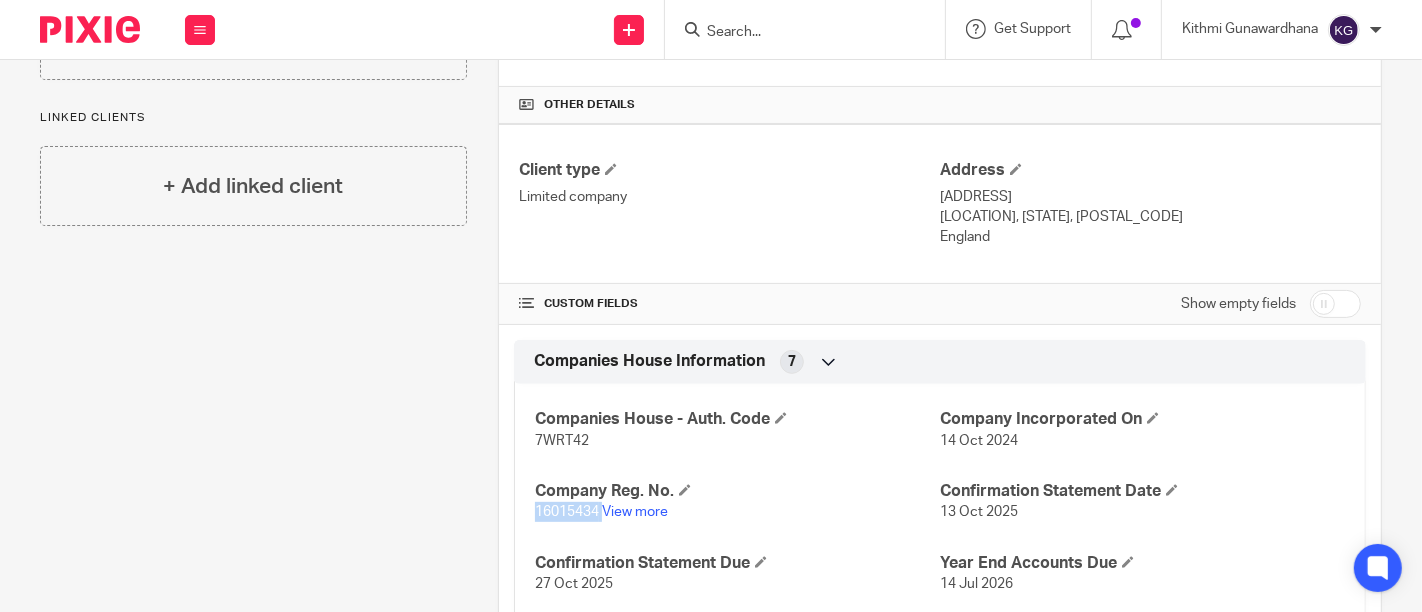 click on "16015434" at bounding box center [567, 512] 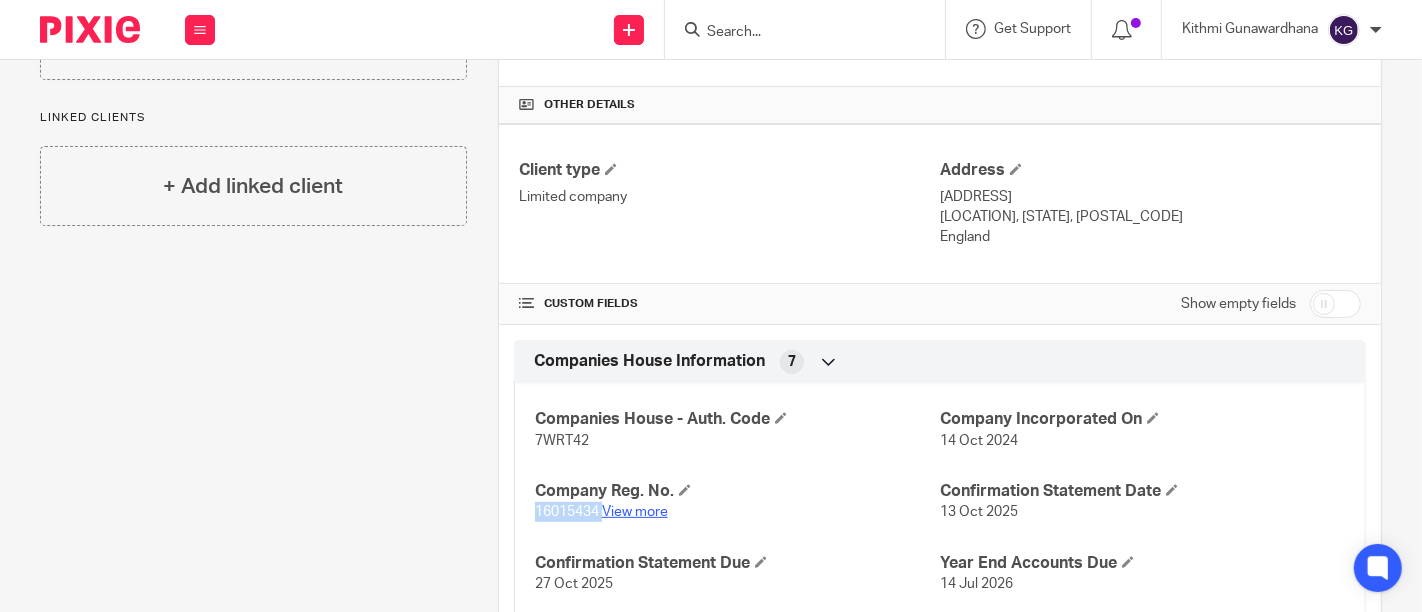 click on "View more" at bounding box center [635, 512] 